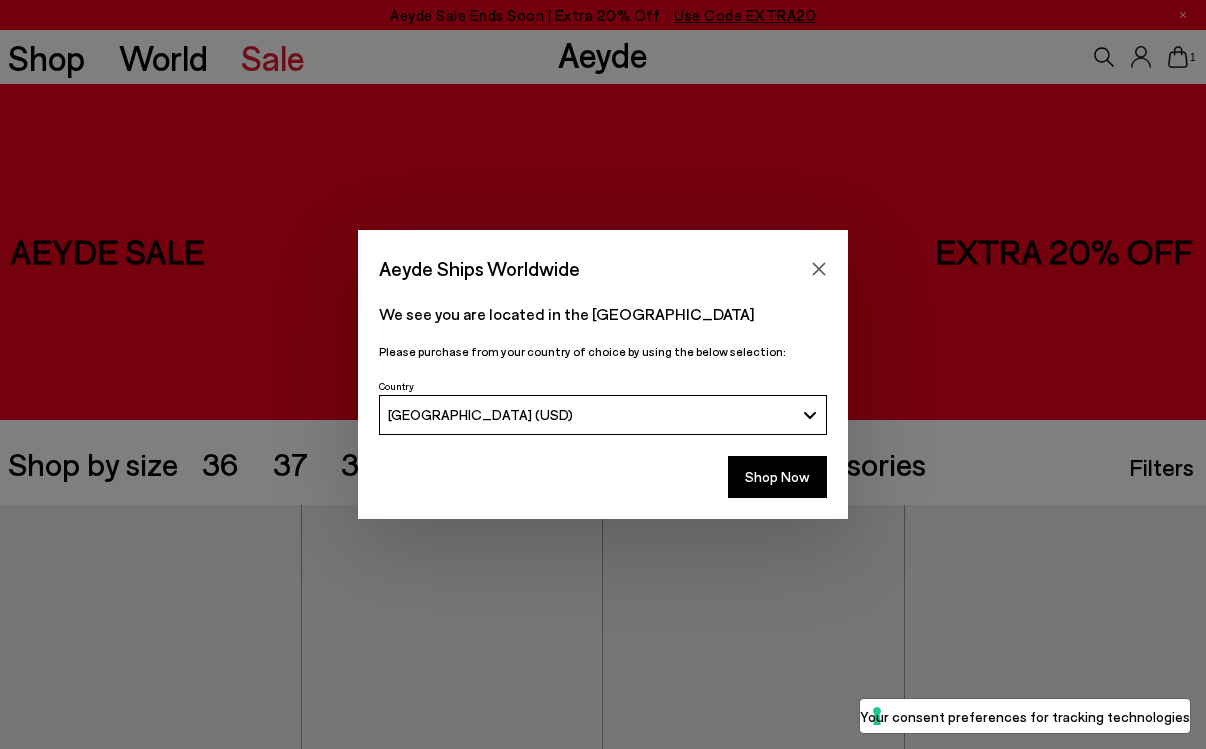 scroll, scrollTop: 0, scrollLeft: 0, axis: both 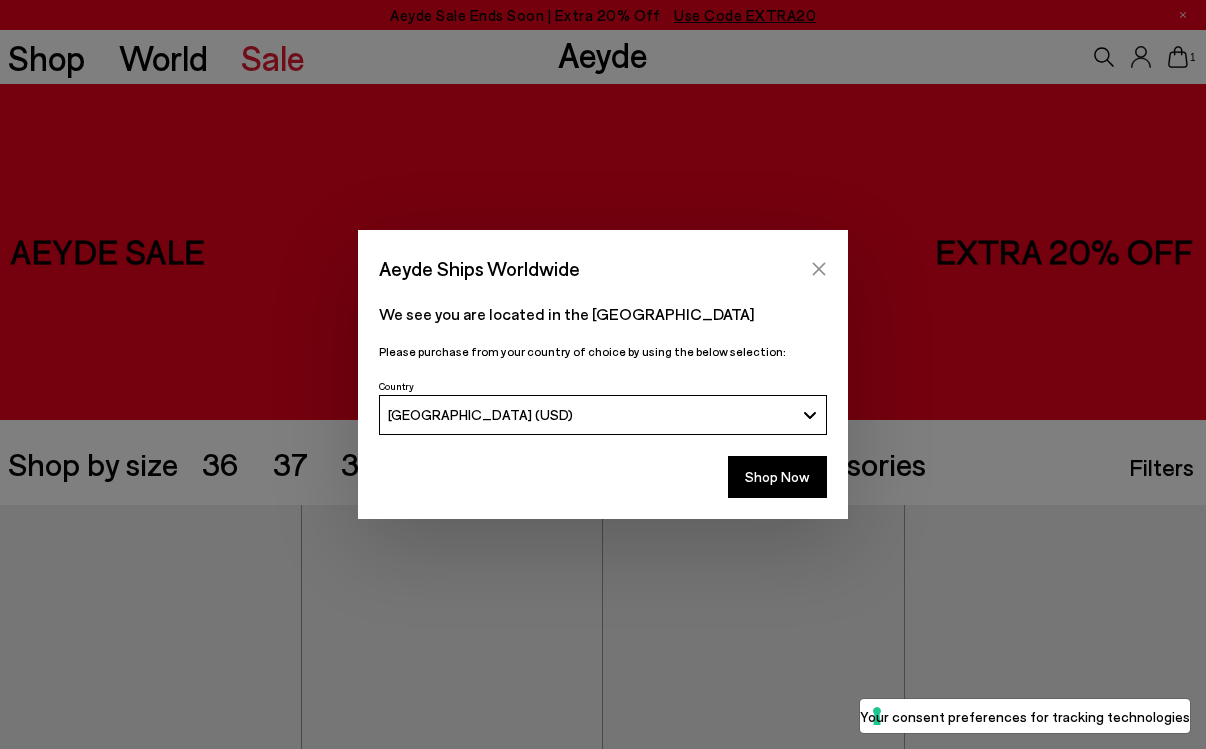 click 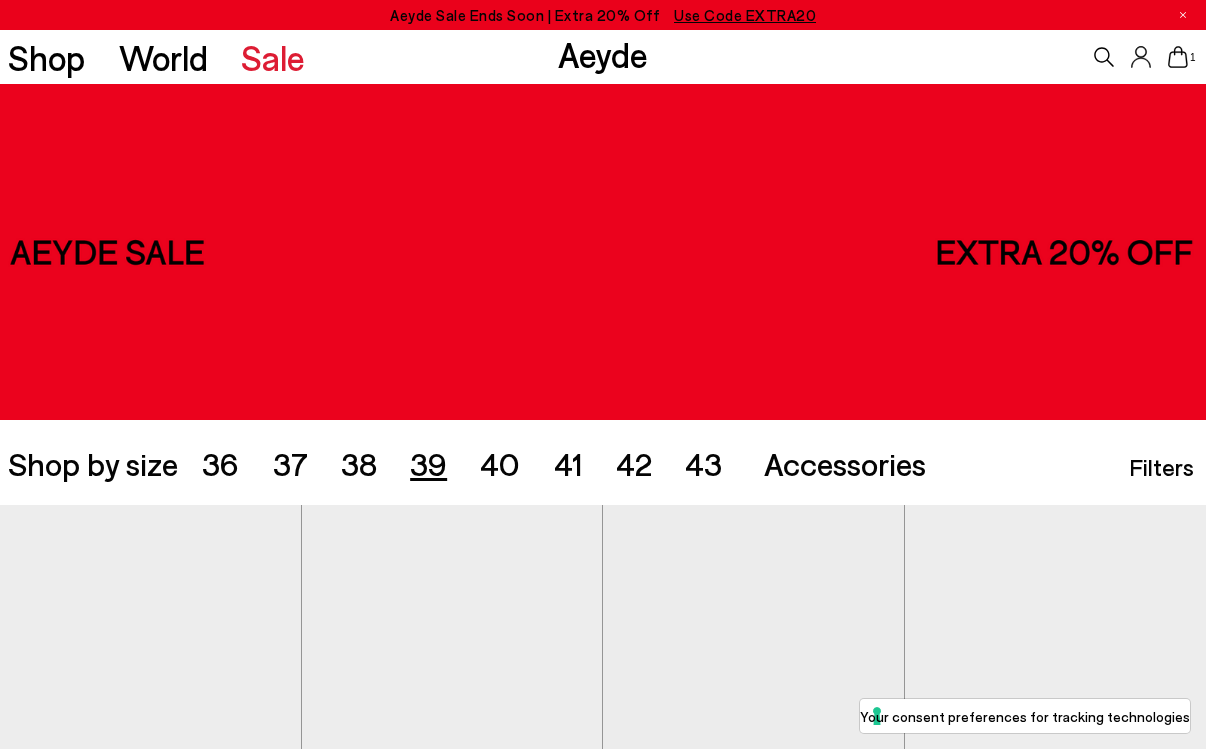 click on "39" at bounding box center [428, 463] 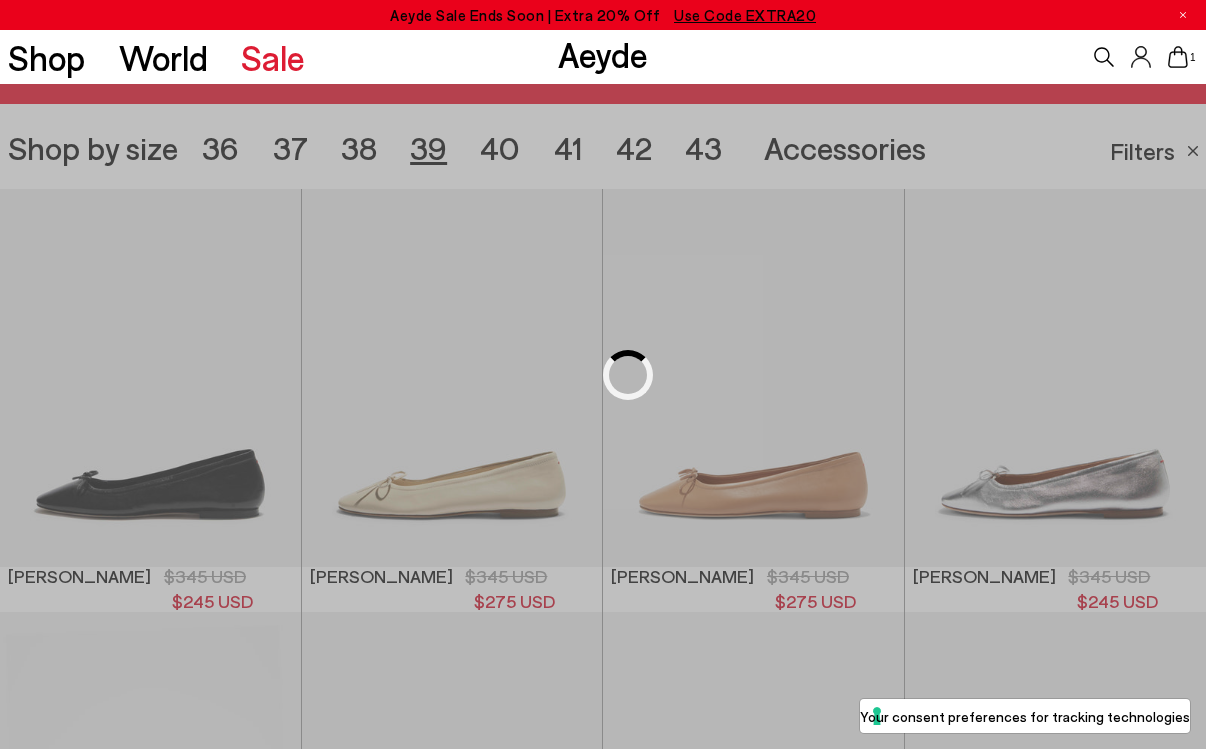 scroll, scrollTop: 336, scrollLeft: 0, axis: vertical 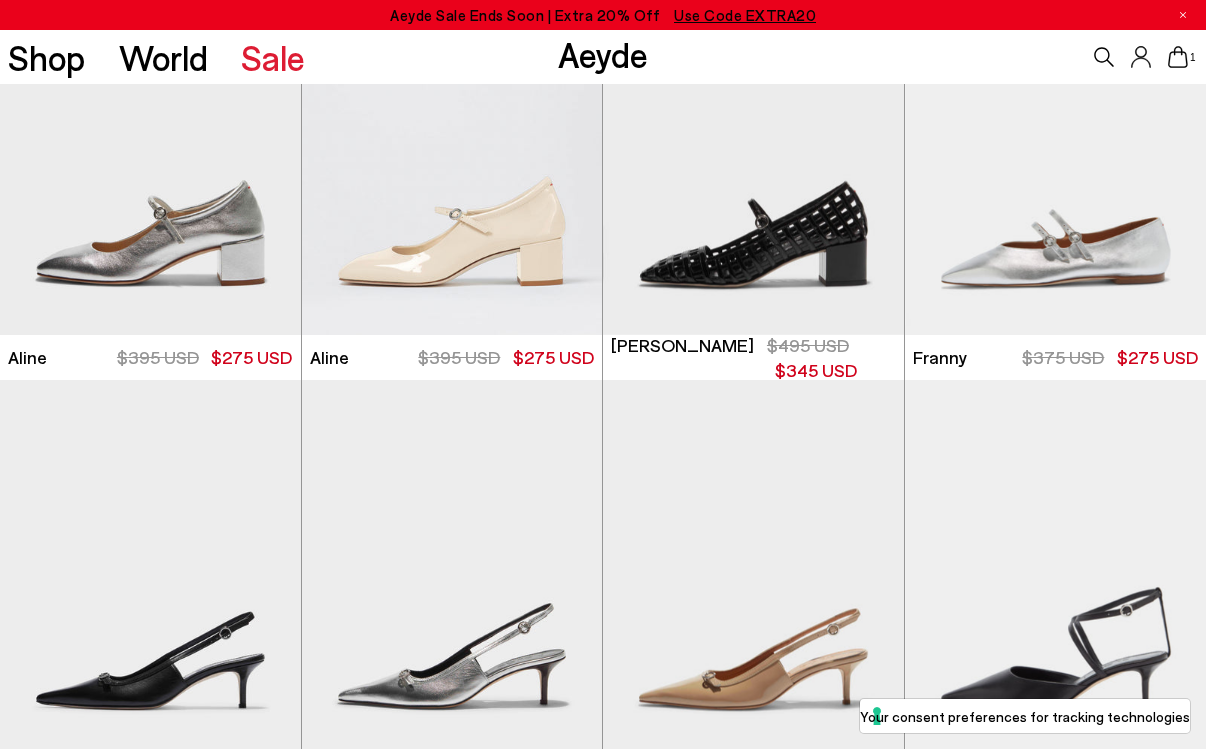 click 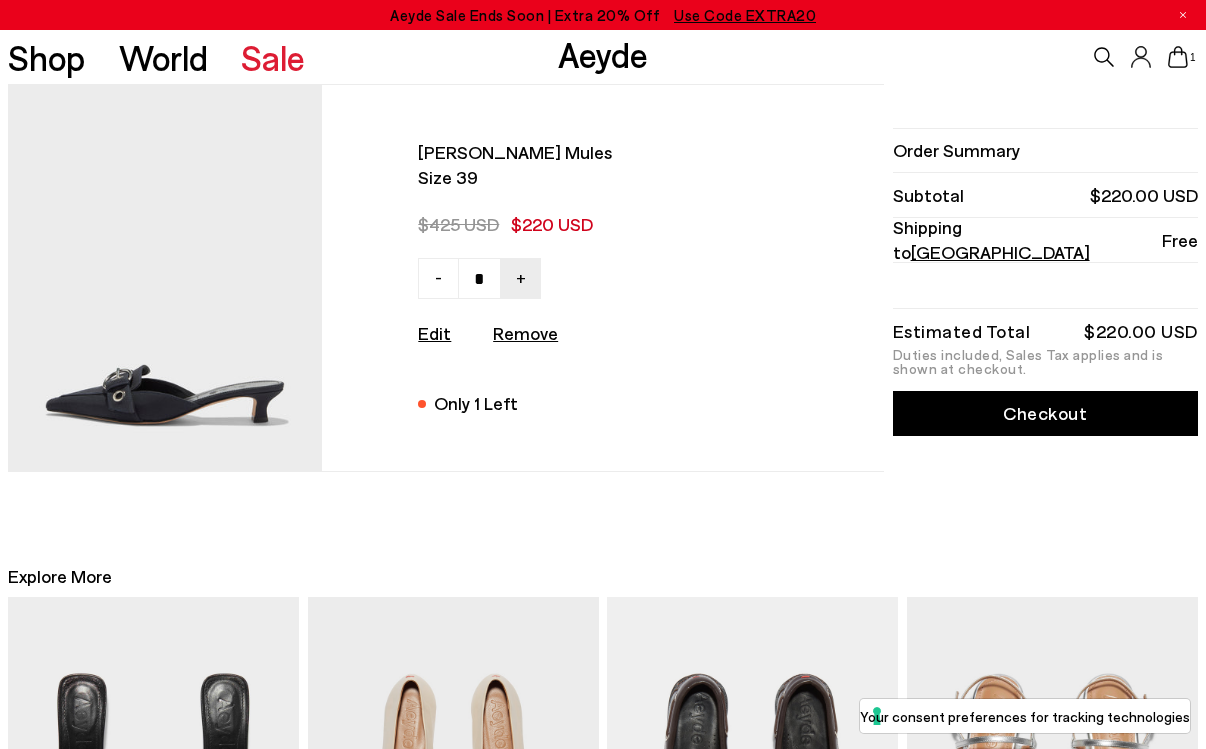 scroll, scrollTop: 0, scrollLeft: 0, axis: both 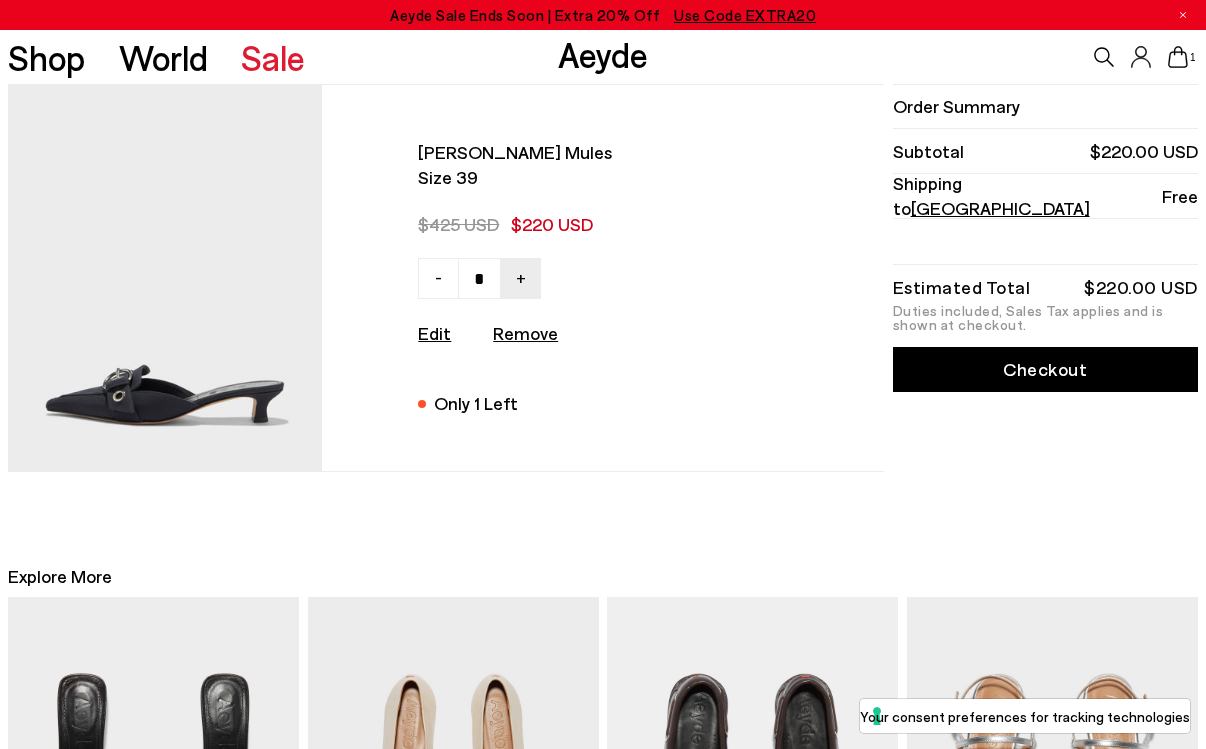 click at bounding box center (165, 278) 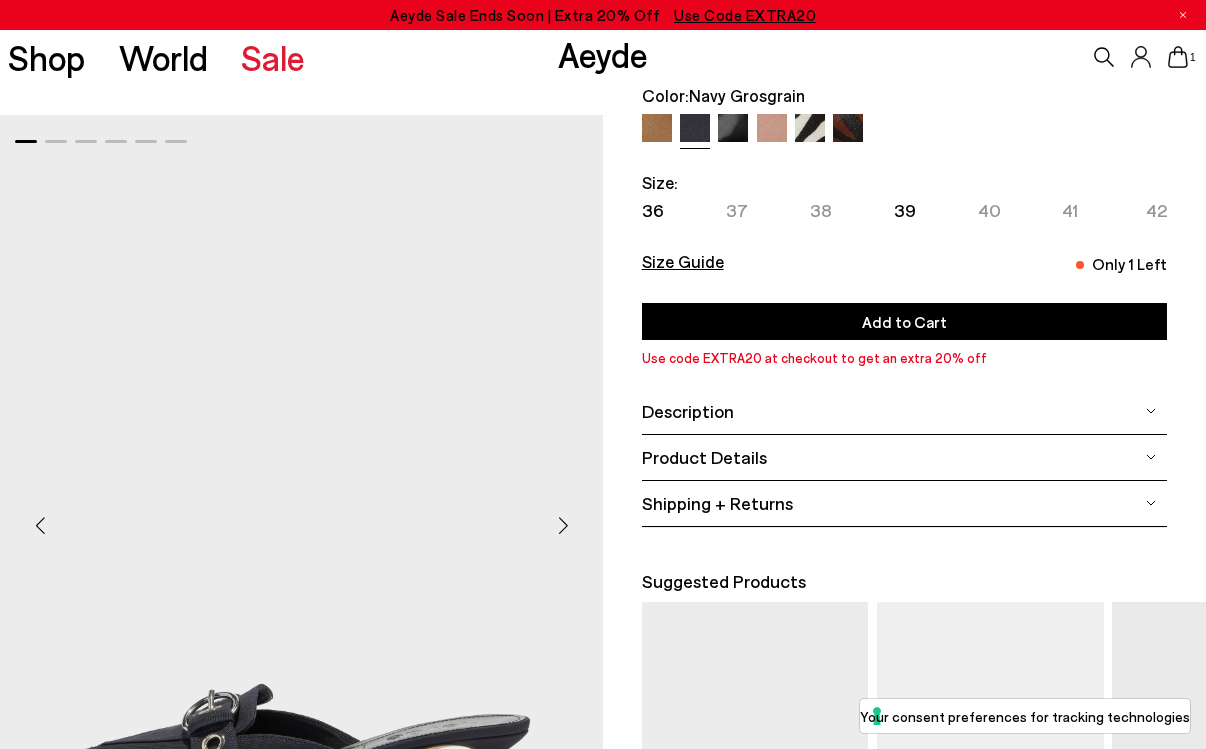 scroll, scrollTop: 99, scrollLeft: 0, axis: vertical 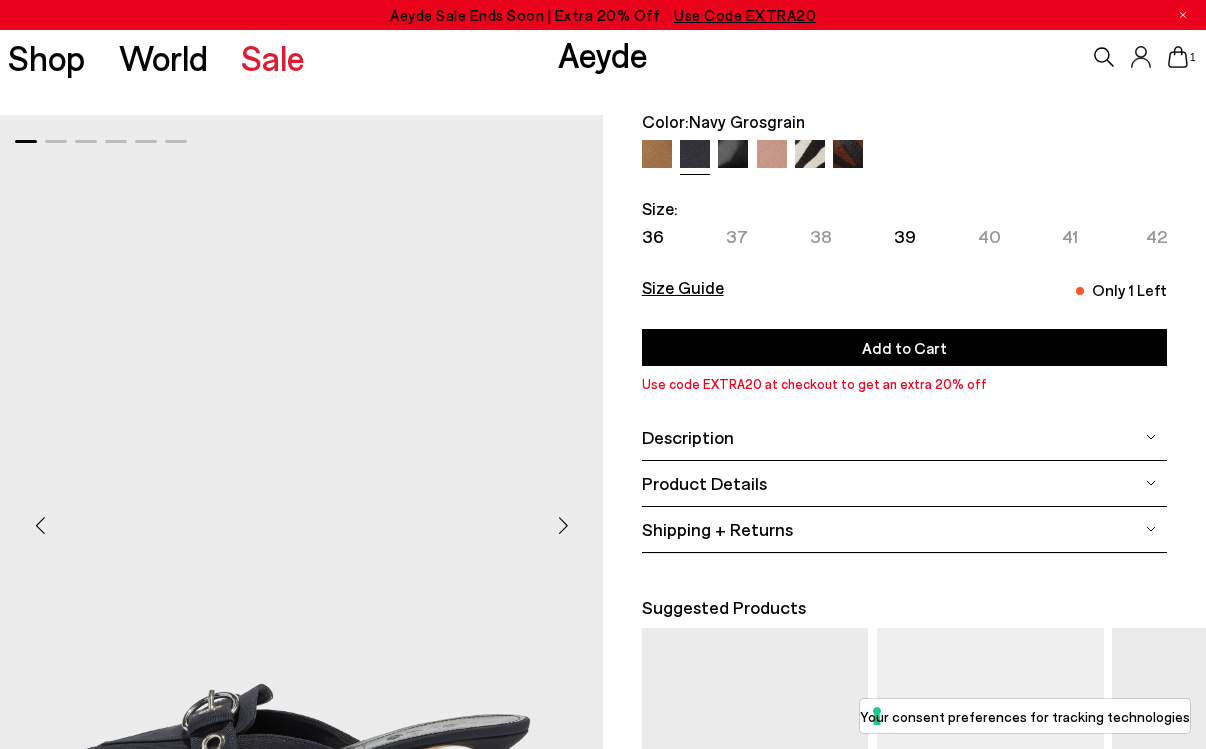click at bounding box center (657, 155) 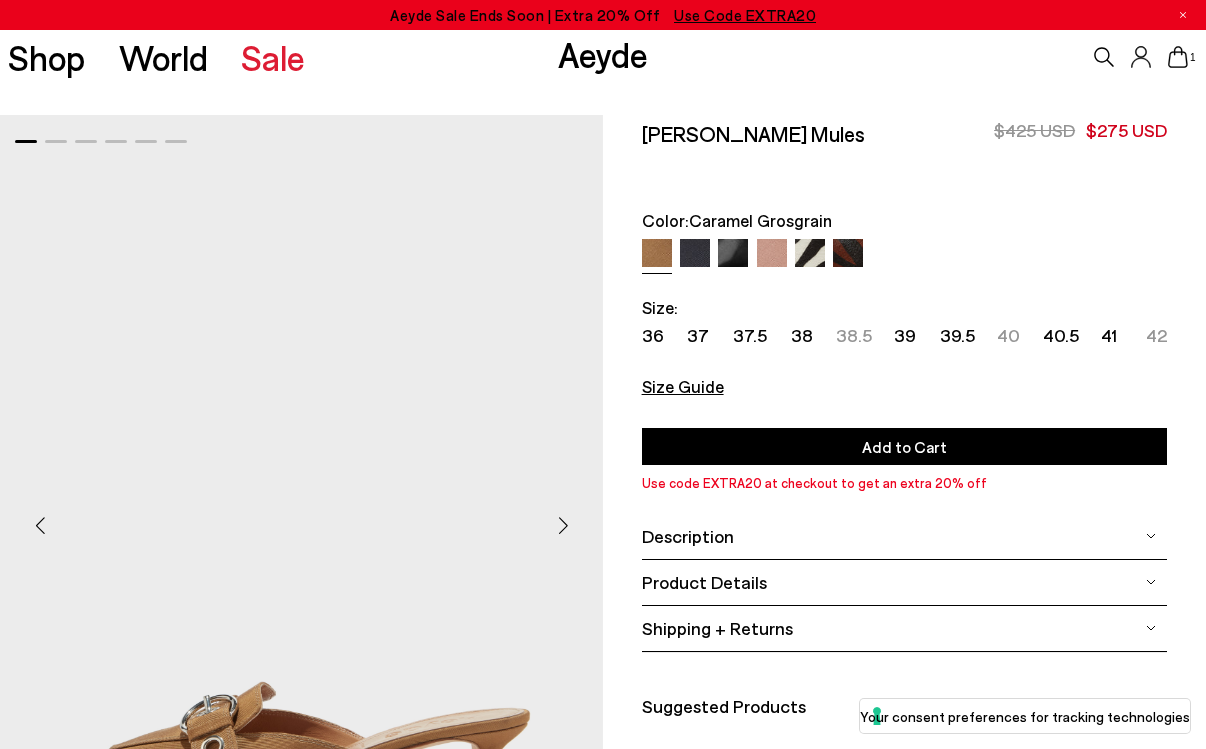 scroll, scrollTop: 0, scrollLeft: 0, axis: both 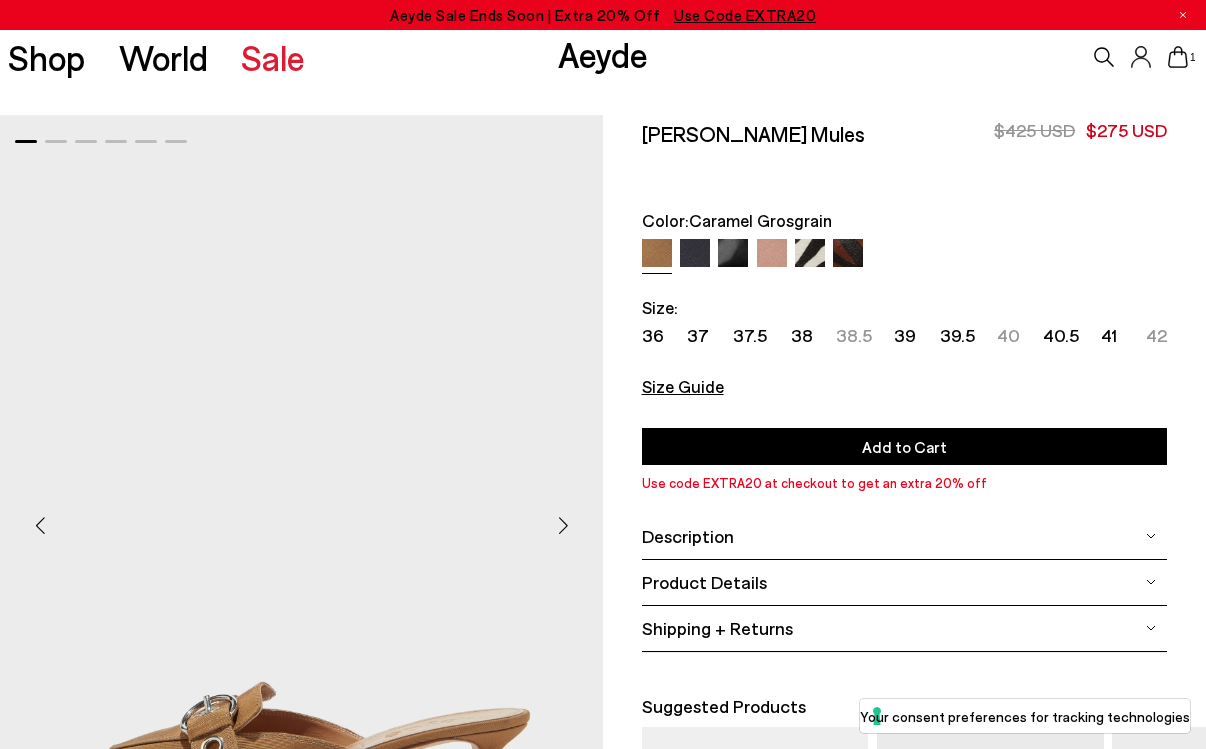click at bounding box center (772, 254) 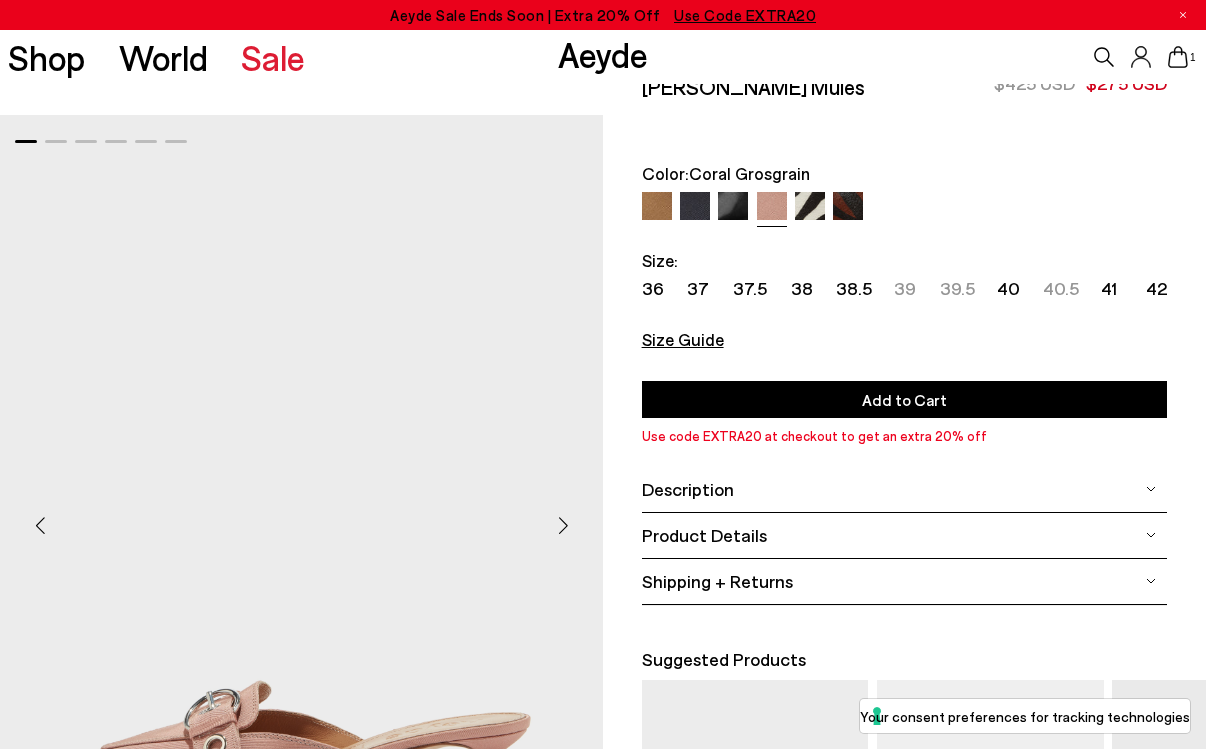 scroll, scrollTop: 0, scrollLeft: 0, axis: both 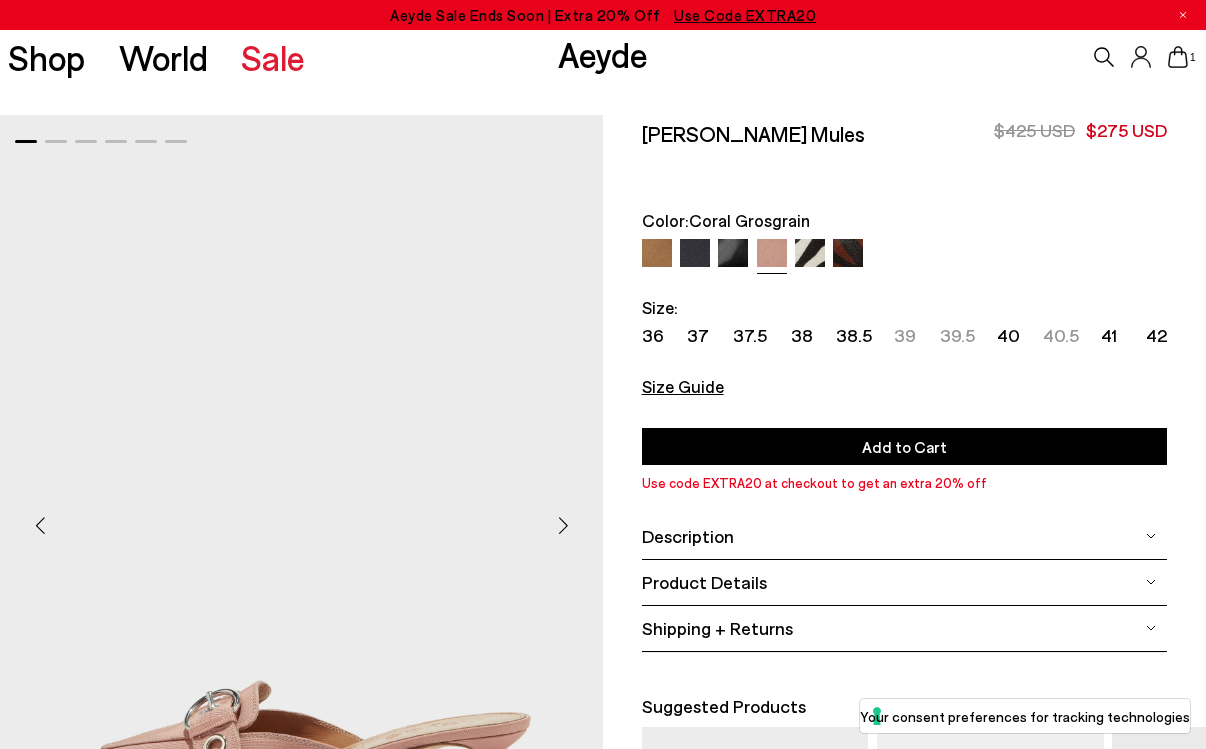 click at bounding box center (733, 254) 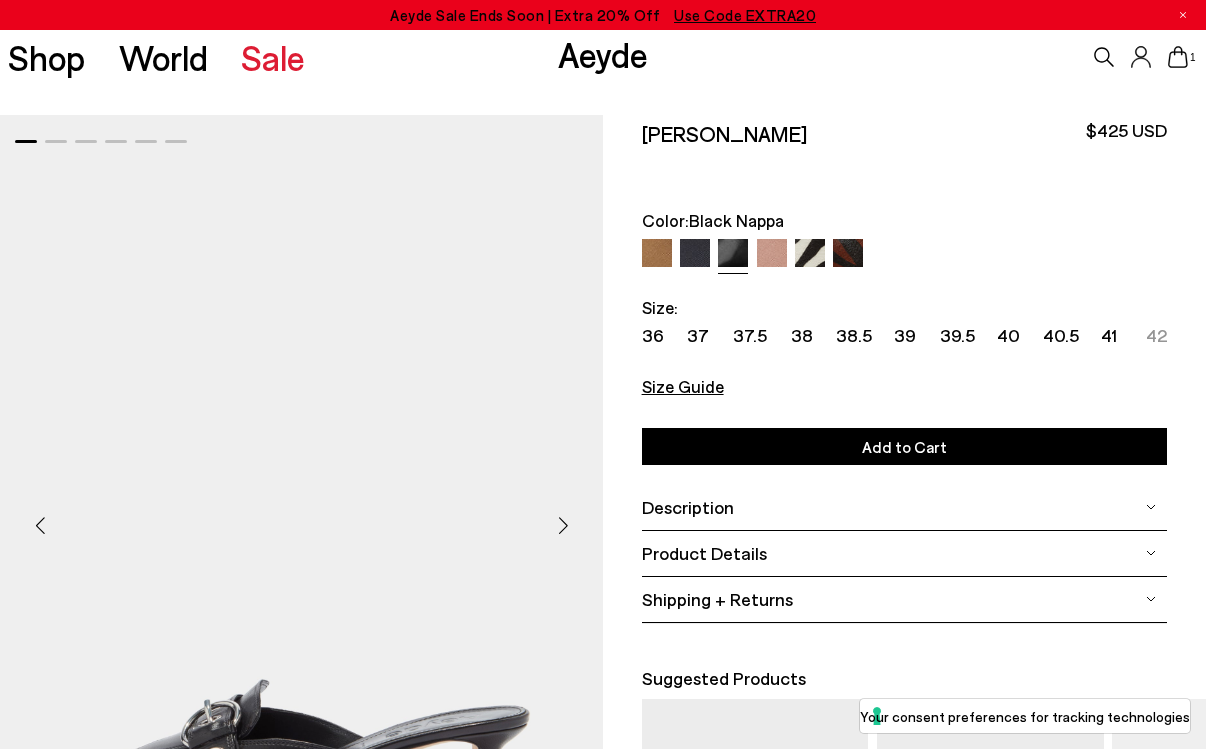 scroll, scrollTop: 0, scrollLeft: 0, axis: both 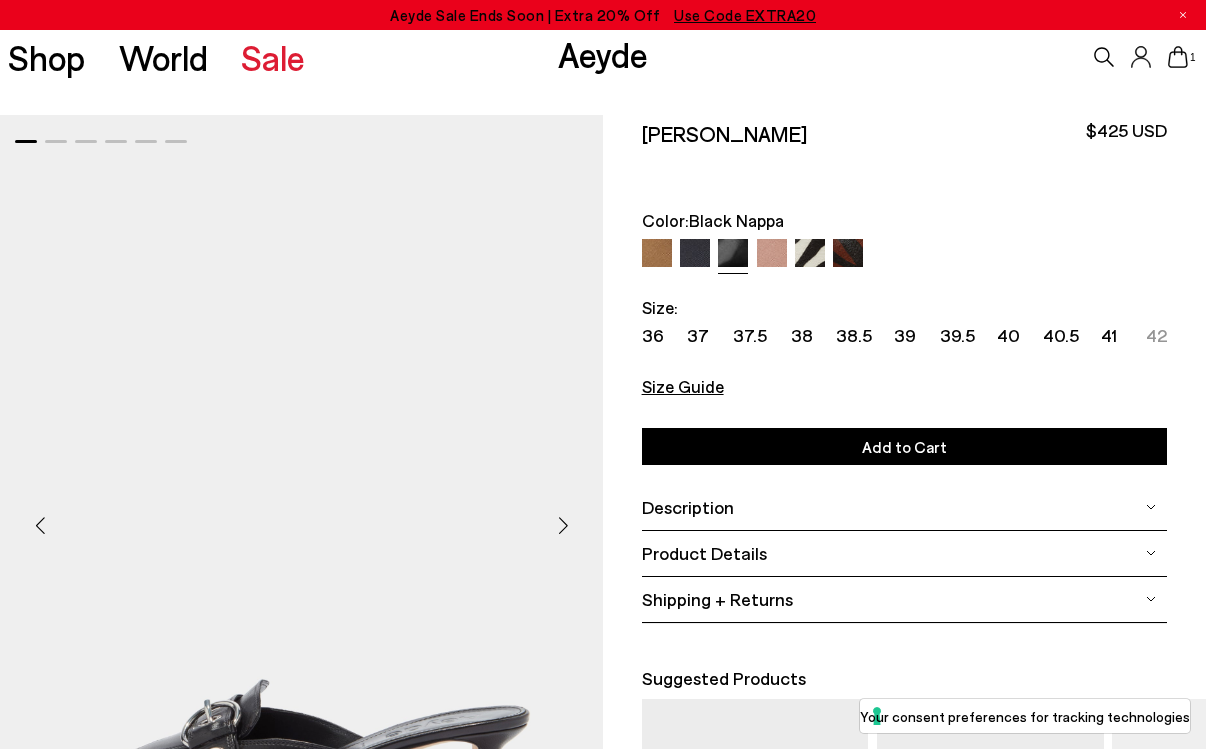click at bounding box center [695, 254] 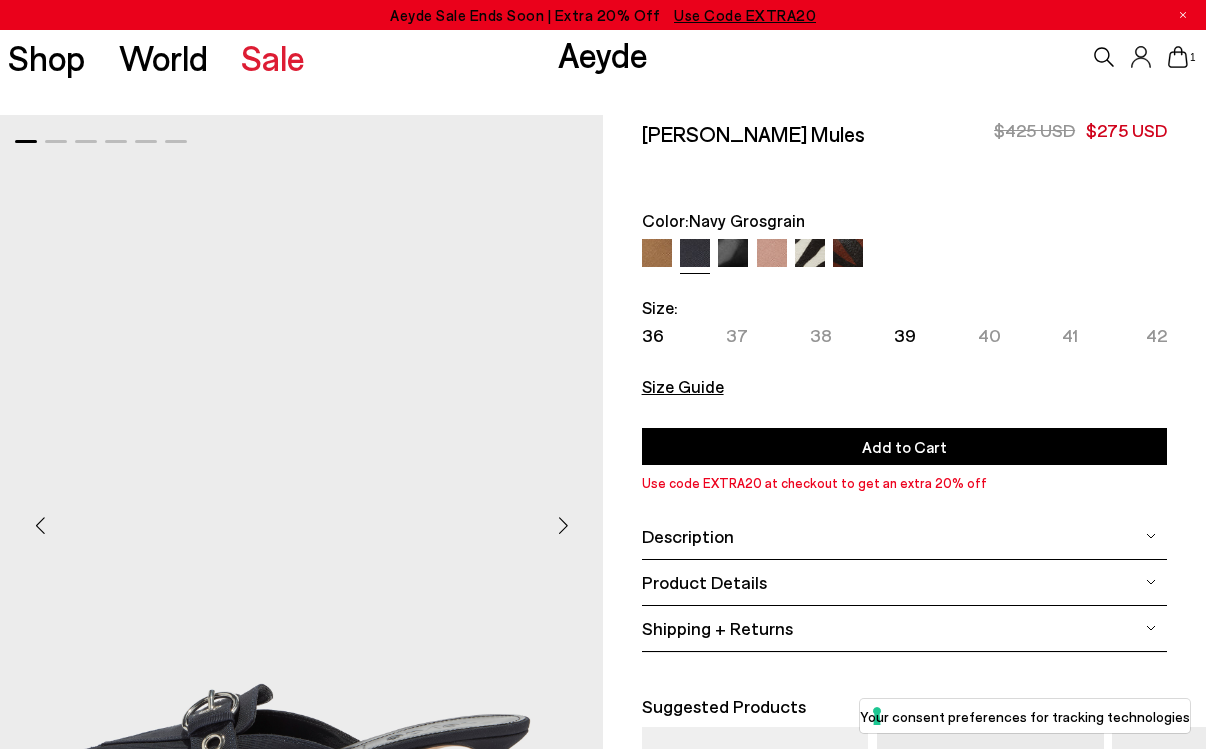 scroll, scrollTop: 0, scrollLeft: 0, axis: both 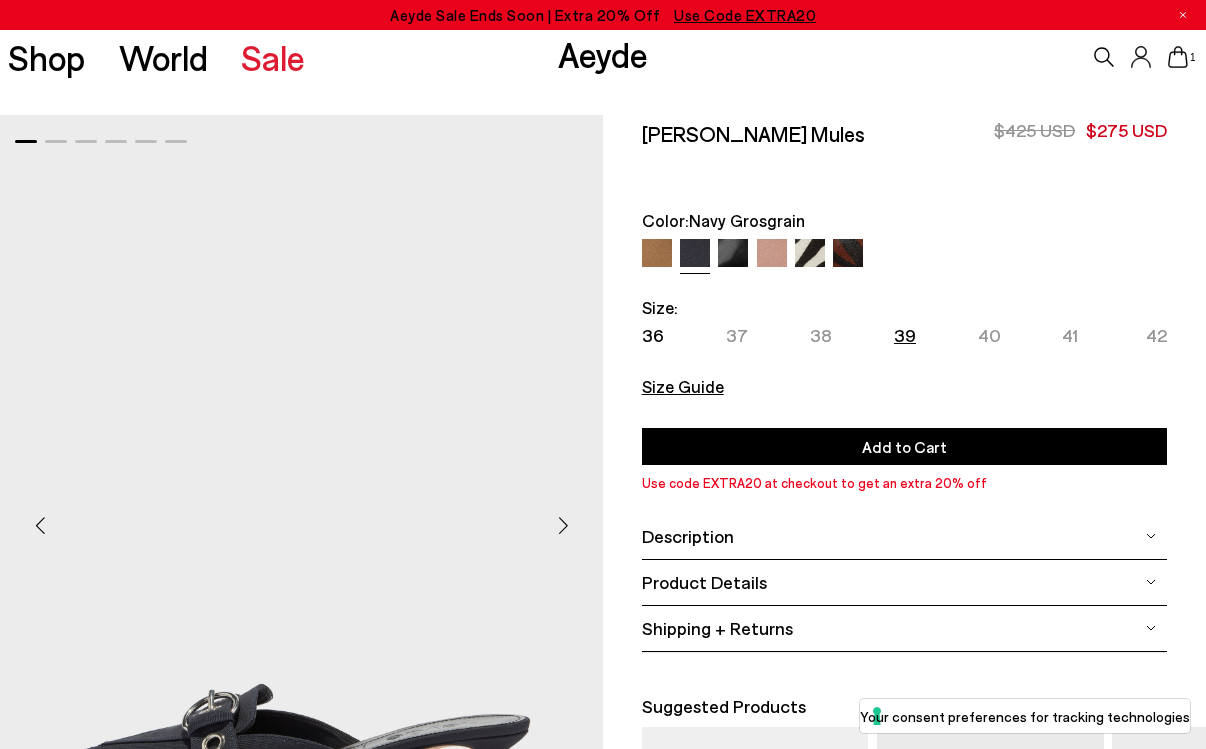 click on "39" at bounding box center [905, 335] 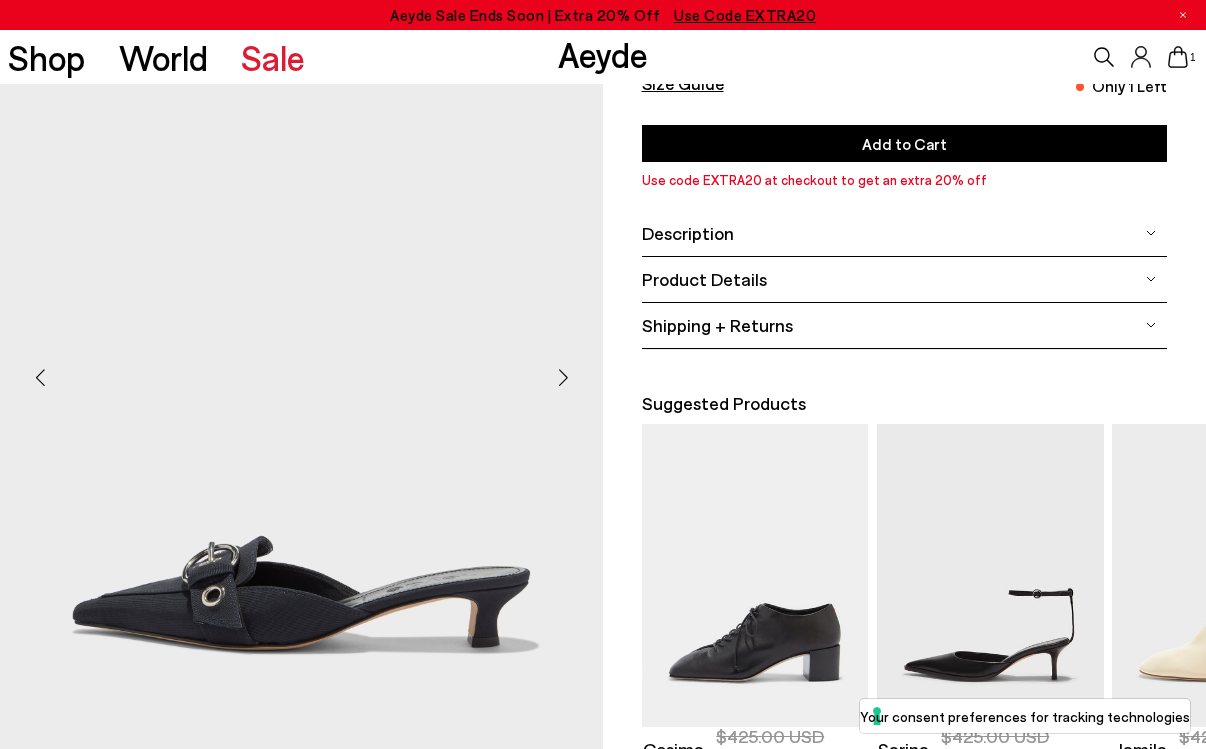scroll, scrollTop: 301, scrollLeft: 0, axis: vertical 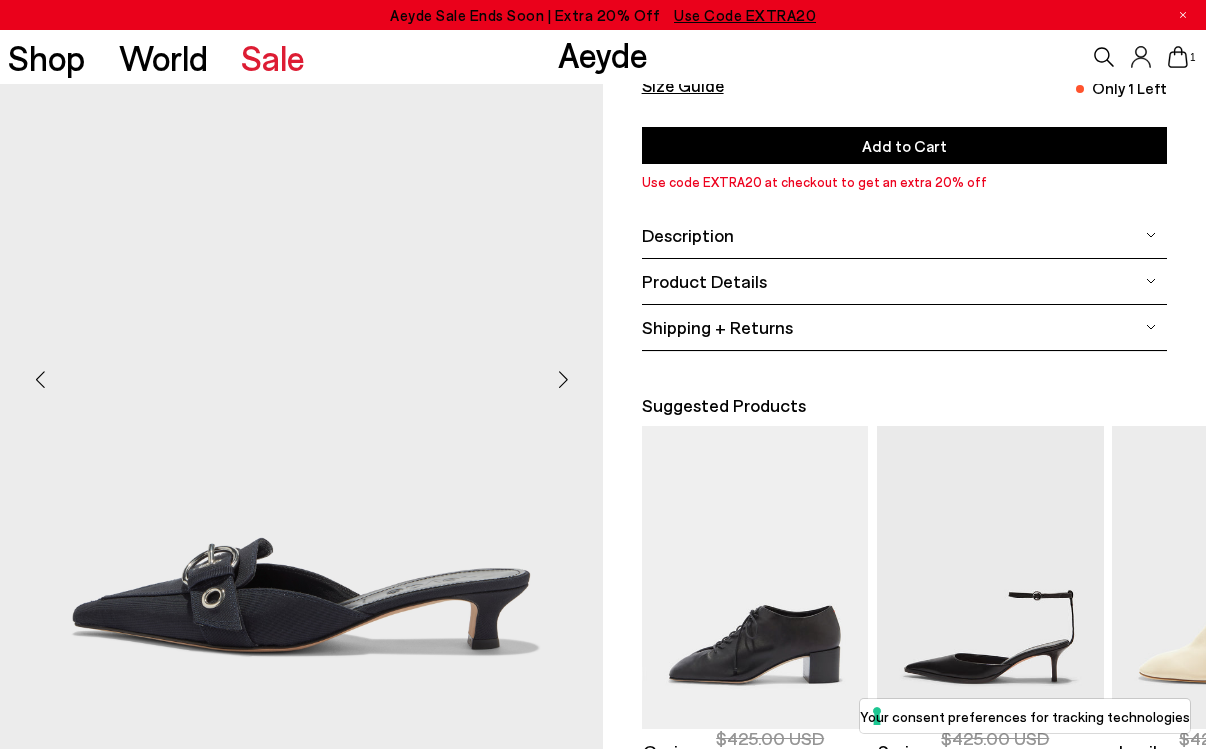 click at bounding box center (563, 380) 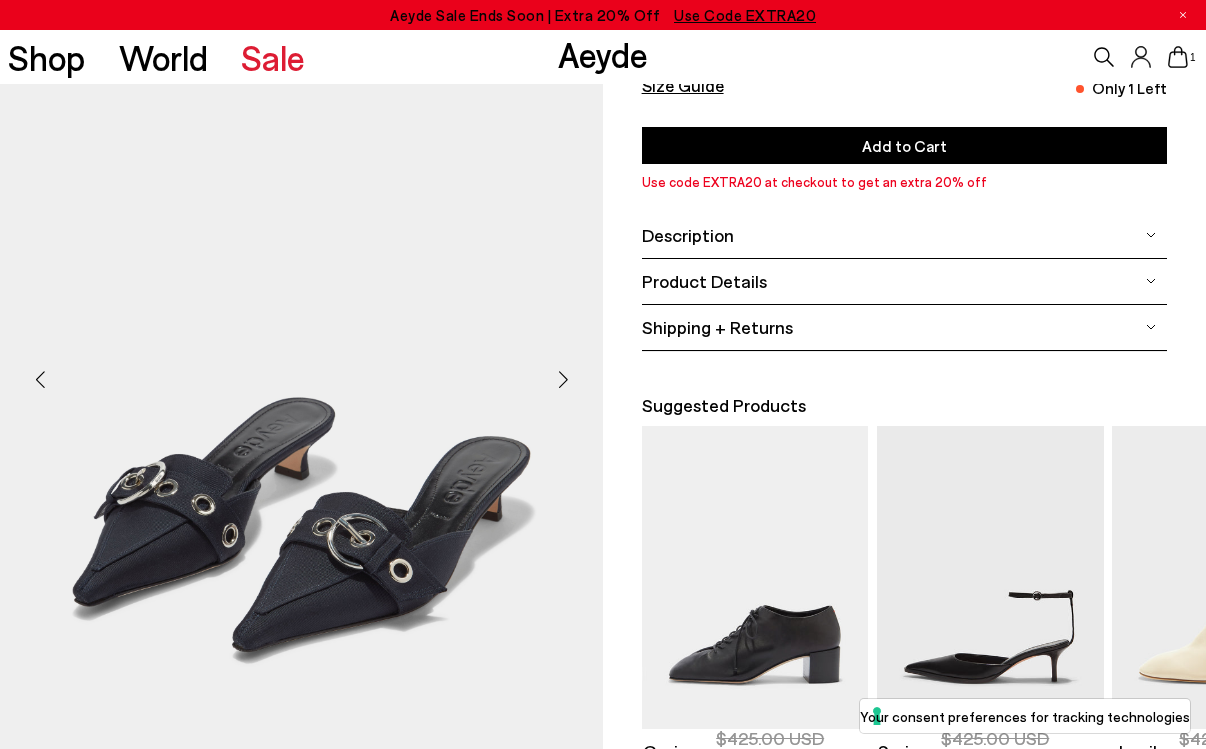 click at bounding box center [563, 380] 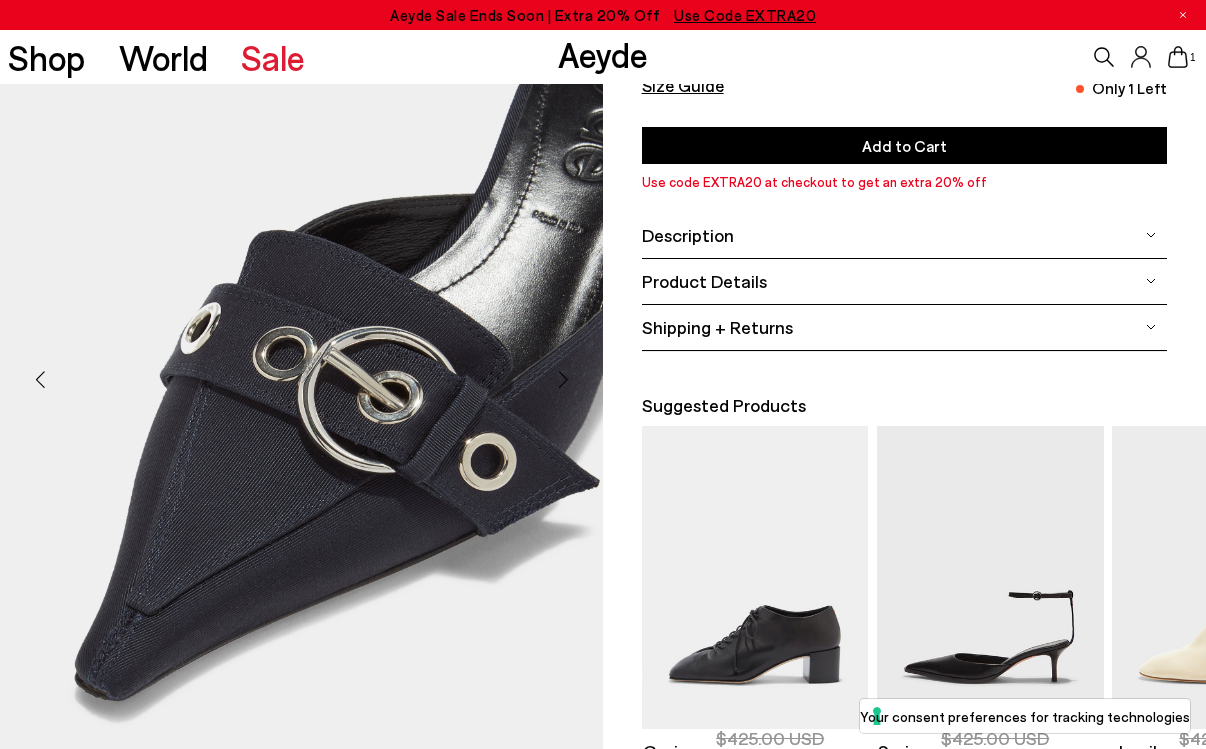 click at bounding box center [563, 380] 